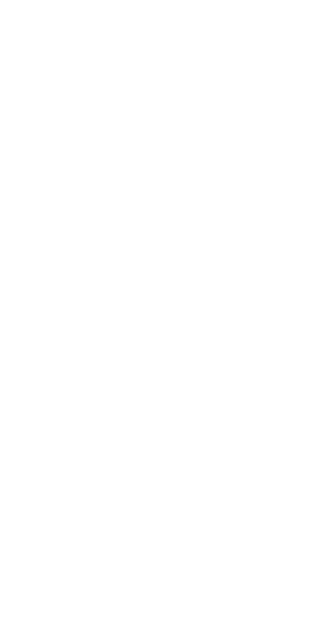 scroll, scrollTop: 0, scrollLeft: 0, axis: both 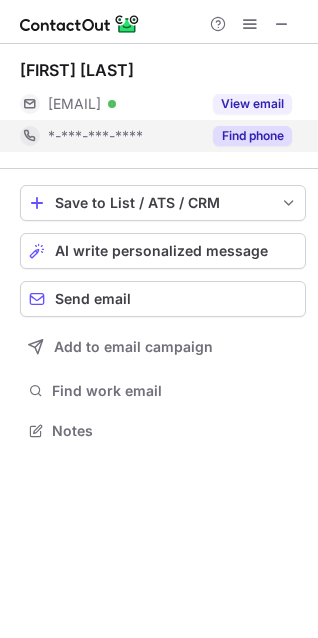 click on "Find phone" at bounding box center (252, 136) 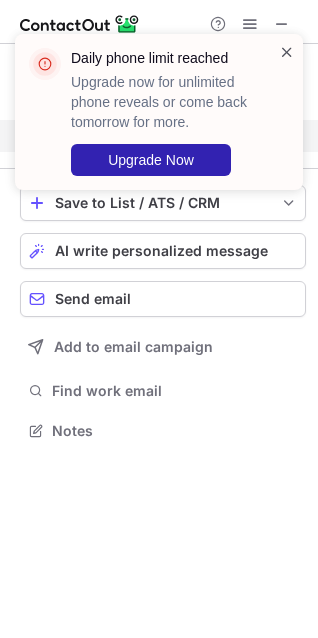 click at bounding box center (287, 52) 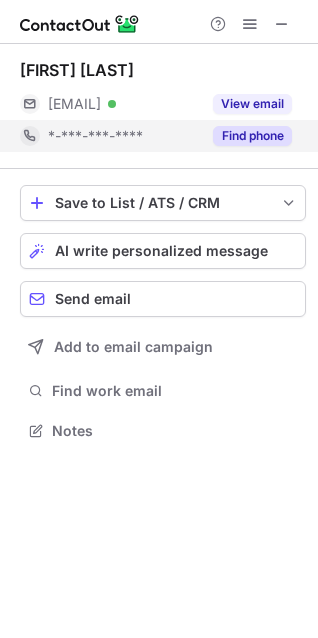 click on "Daily phone limit reached Upgrade now for unlimited phone reveals or come back tomorrow for more. Upgrade Now" at bounding box center [159, 34] 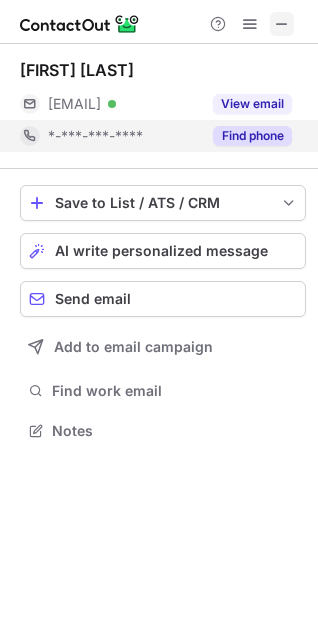 click at bounding box center [282, 24] 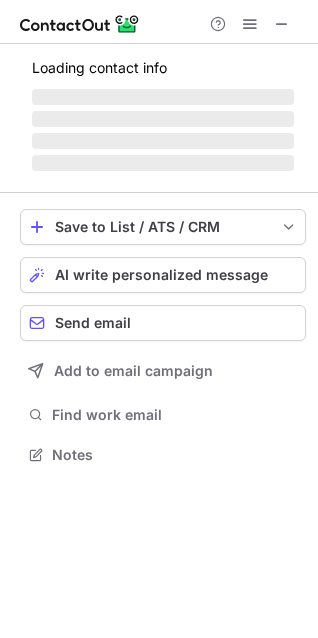 scroll, scrollTop: 10, scrollLeft: 9, axis: both 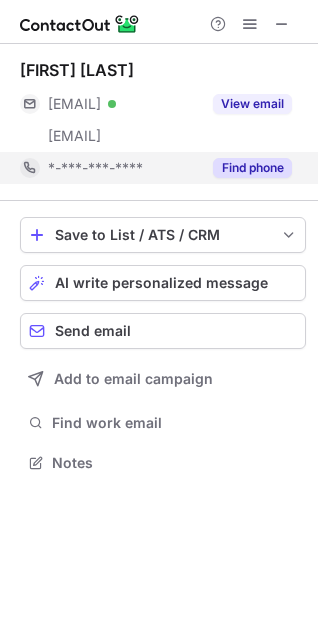 click on "Find phone" at bounding box center [252, 168] 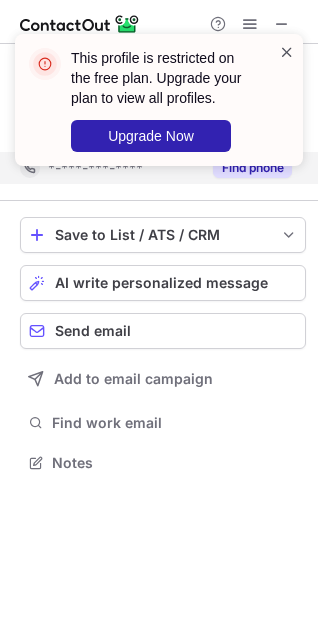 click at bounding box center [287, 52] 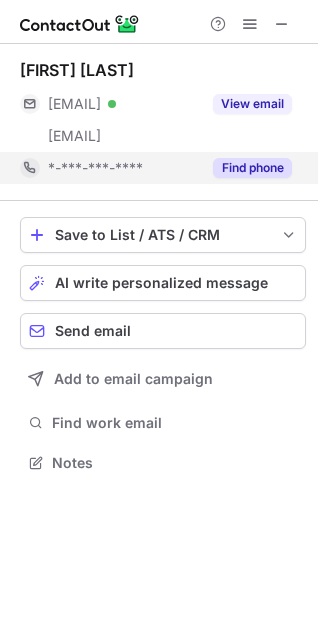 click at bounding box center (282, 24) 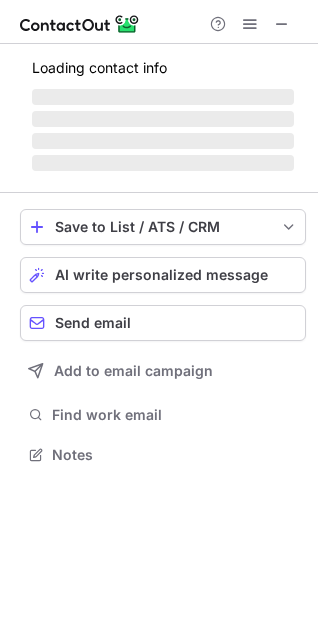 scroll, scrollTop: 10, scrollLeft: 9, axis: both 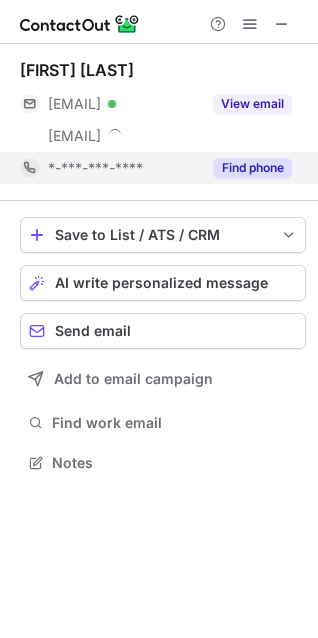 click on "Find phone" at bounding box center [252, 168] 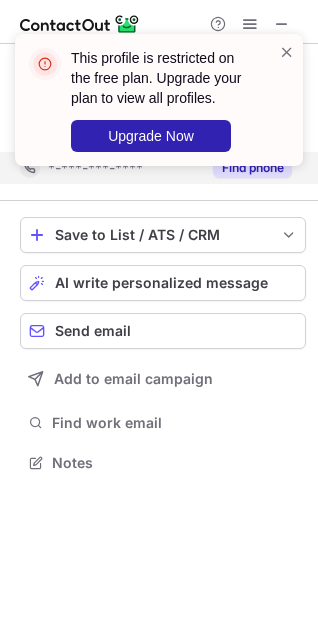 click on "This profile is restricted on the free plan. Upgrade your plan to view all profiles. Upgrade Now" at bounding box center [151, 100] 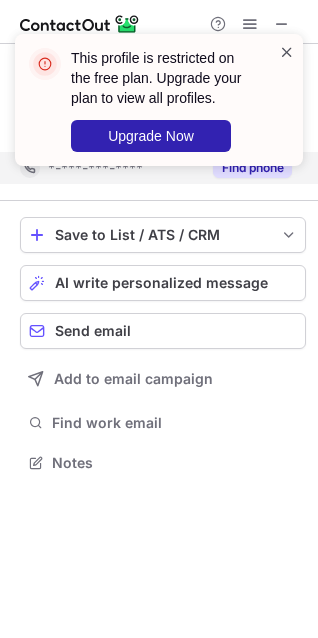 click at bounding box center [287, 52] 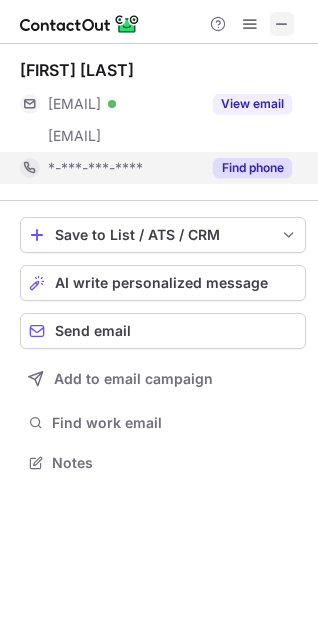 click at bounding box center [282, 24] 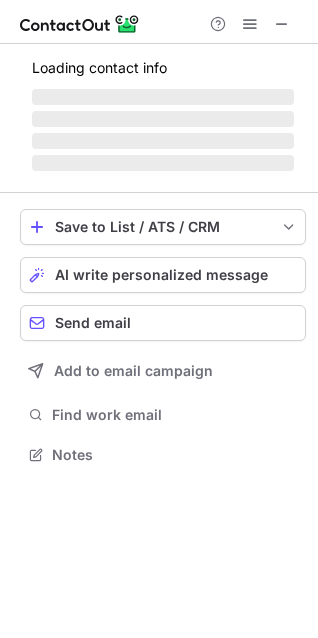 scroll, scrollTop: 10, scrollLeft: 9, axis: both 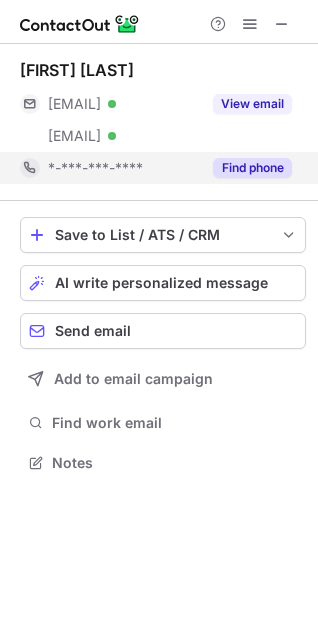 click on "Find phone" at bounding box center [252, 168] 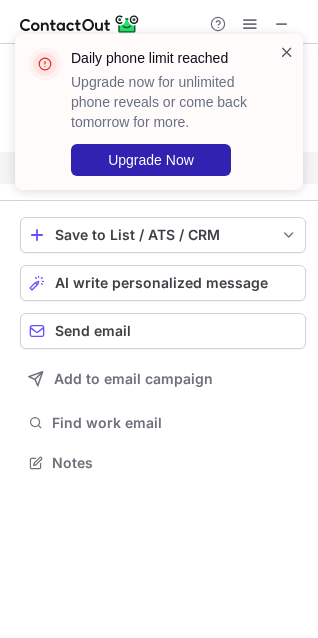 click at bounding box center [287, 52] 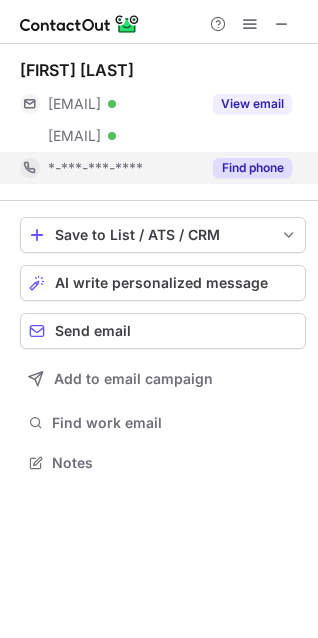 click on "Daily phone limit reached Upgrade now for unlimited phone reveals or come back tomorrow for more. Upgrade Now" at bounding box center (159, 34) 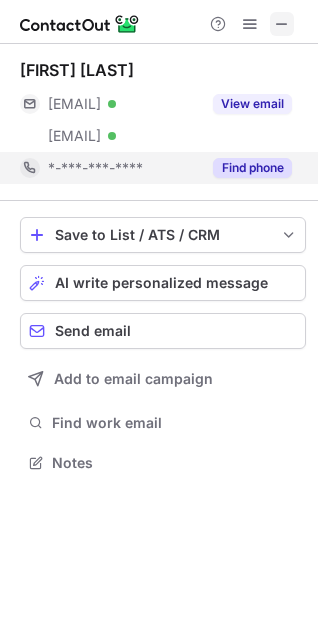 click at bounding box center (282, 24) 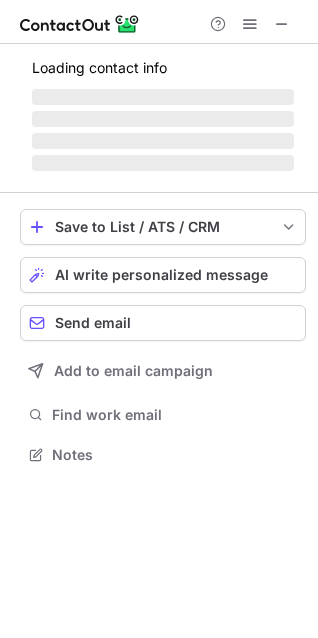 scroll, scrollTop: 10, scrollLeft: 9, axis: both 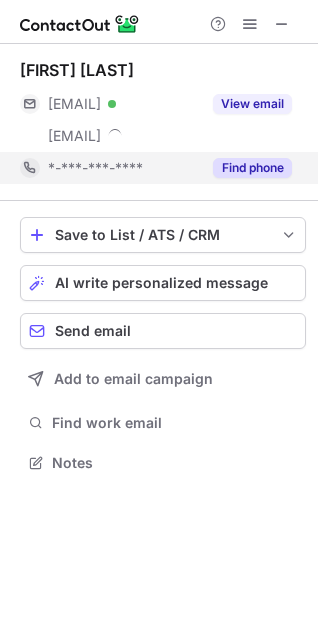 click on "Find phone" at bounding box center [252, 168] 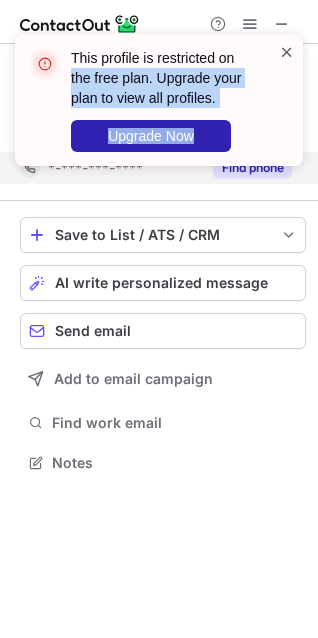 click on "This profile is restricted on the free plan. Upgrade your plan to view all profiles. Upgrade Now" at bounding box center [159, 100] 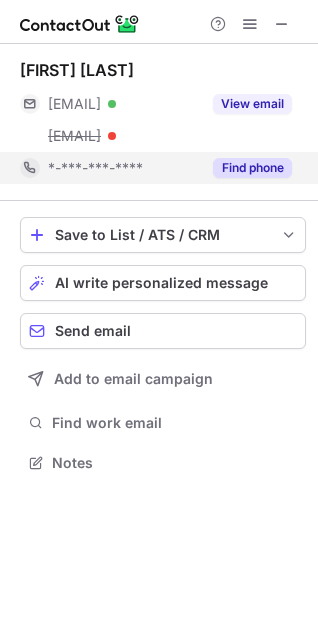 click on "This profile is restricted on the free plan. Upgrade your plan to view all profiles. Upgrade Now" at bounding box center [159, 34] 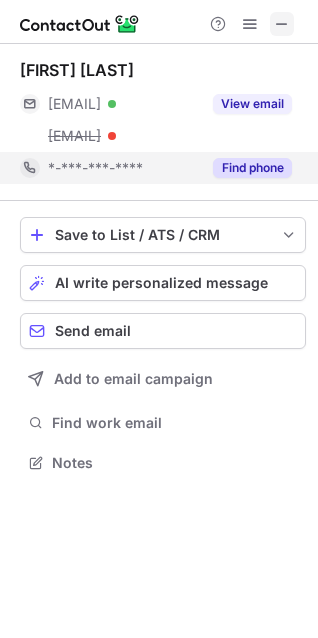 click at bounding box center (282, 24) 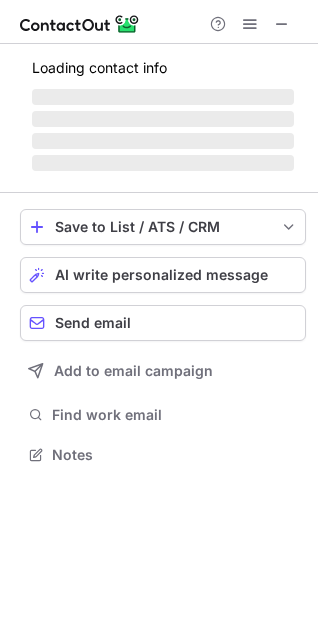 scroll, scrollTop: 10, scrollLeft: 9, axis: both 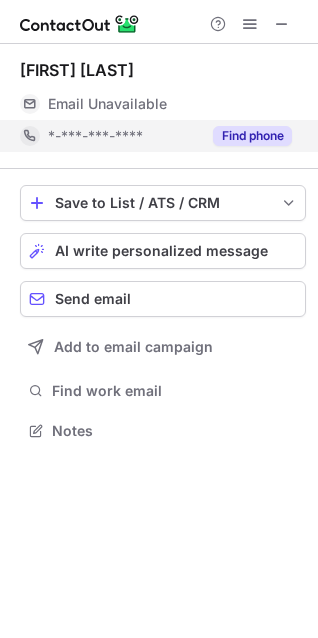 click on "Find phone" at bounding box center [252, 136] 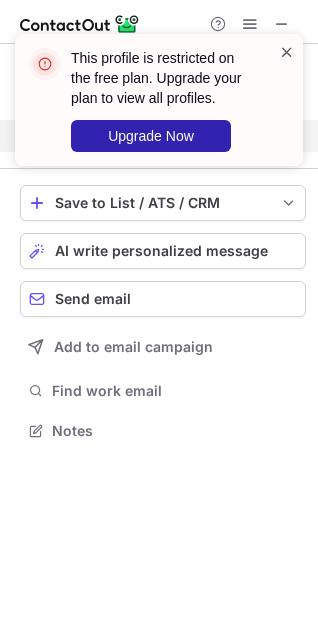 click at bounding box center [287, 52] 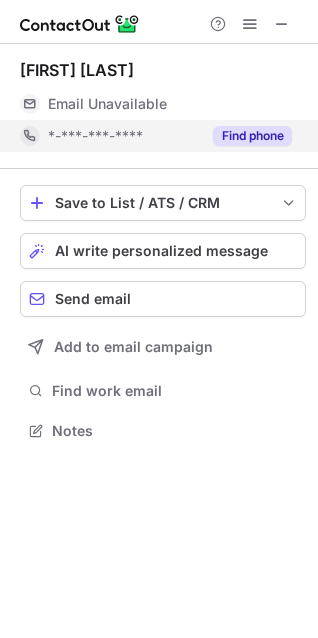 click on "This profile is restricted on the free plan. Upgrade your plan to view all profiles. Upgrade Now" at bounding box center (159, 108) 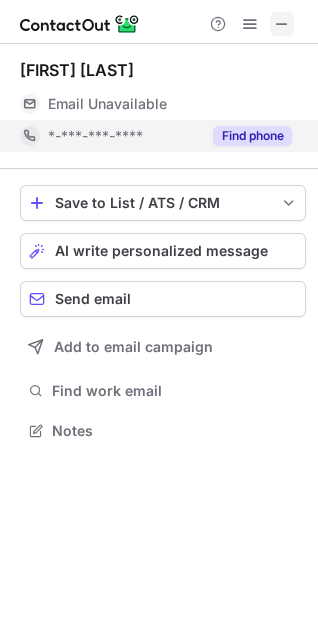 click at bounding box center [282, 24] 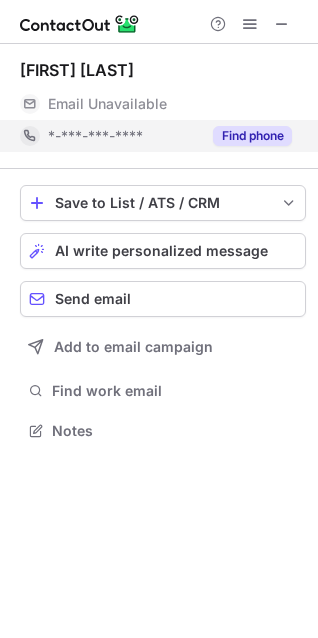 scroll, scrollTop: 440, scrollLeft: 318, axis: both 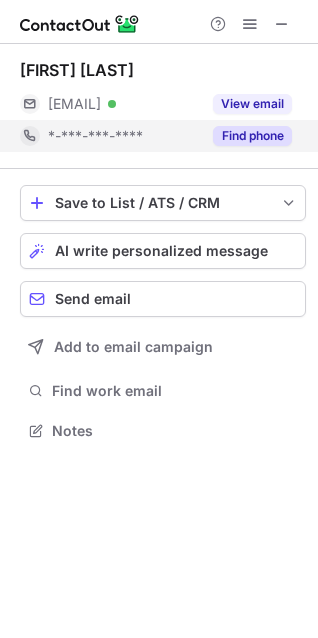 click on "Find phone" at bounding box center [252, 136] 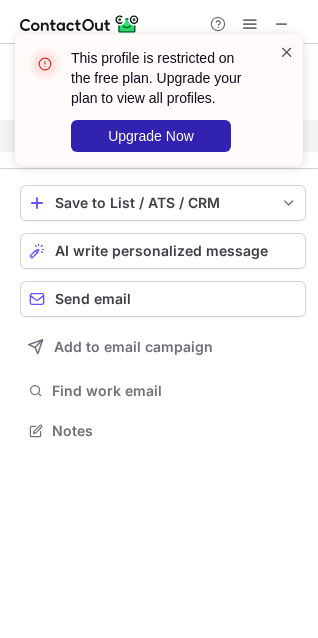 click at bounding box center (287, 52) 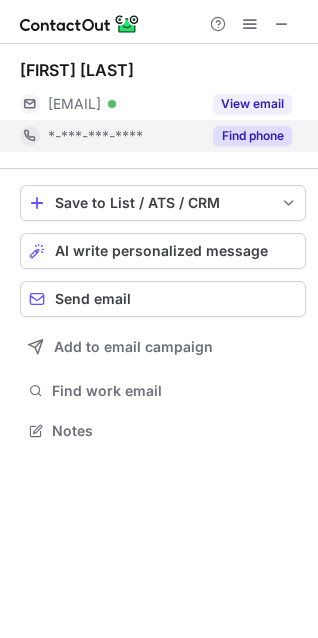 click at bounding box center (282, 24) 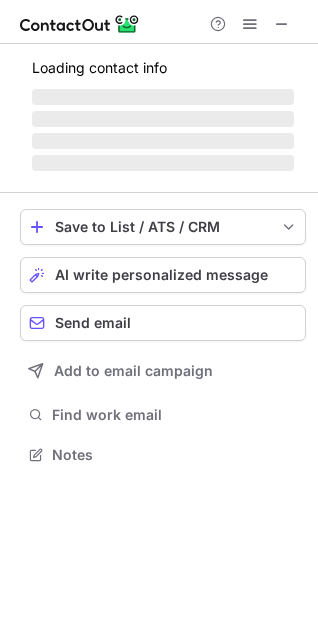 scroll, scrollTop: 10, scrollLeft: 9, axis: both 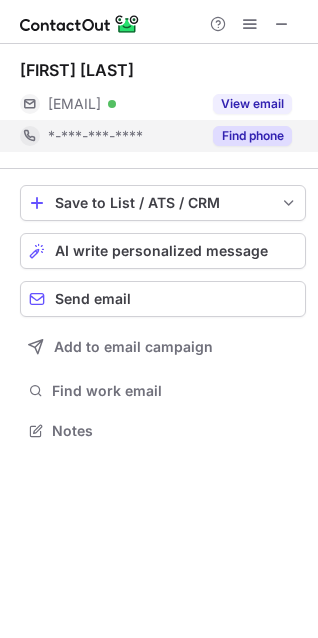 click on "Find phone" at bounding box center (252, 136) 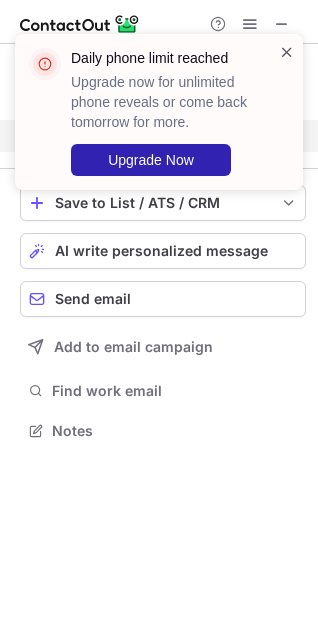 click at bounding box center [287, 52] 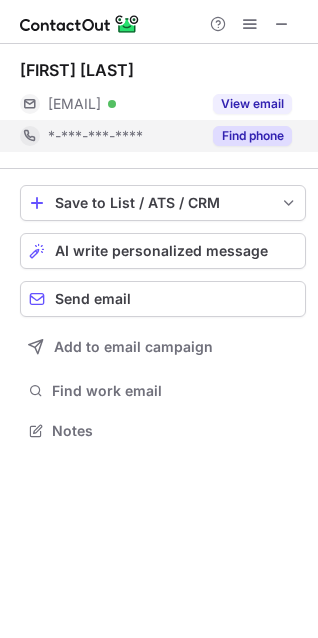 click at bounding box center (282, 24) 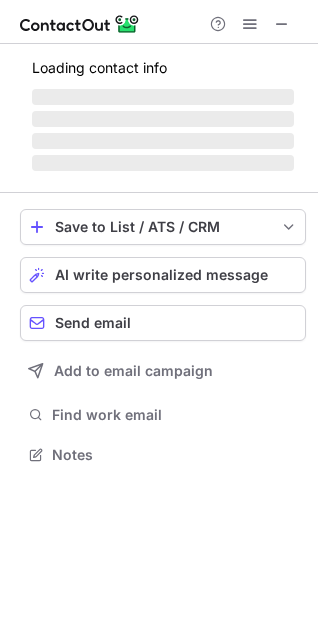 scroll, scrollTop: 10, scrollLeft: 9, axis: both 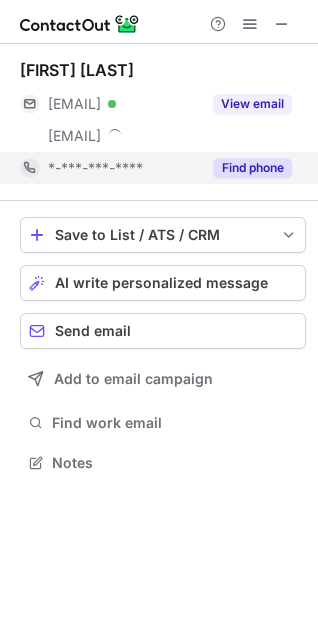 click on "Find phone" at bounding box center (246, 168) 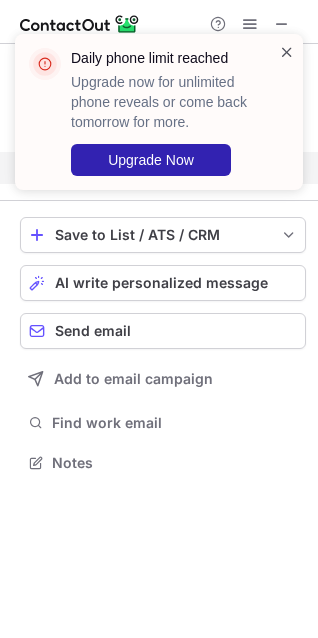 click at bounding box center [287, 52] 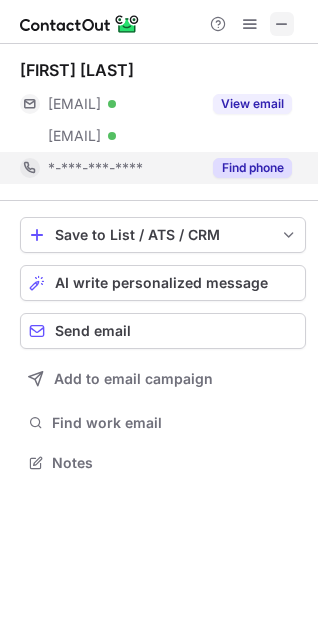click at bounding box center [282, 24] 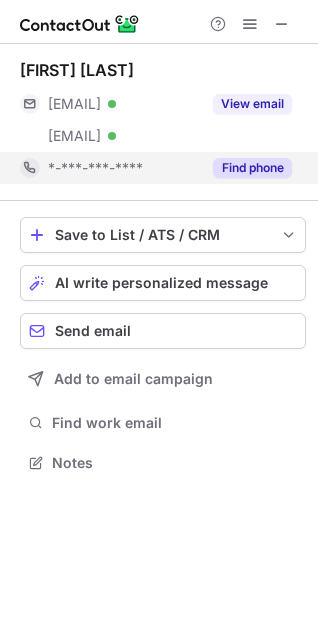 scroll, scrollTop: 440, scrollLeft: 318, axis: both 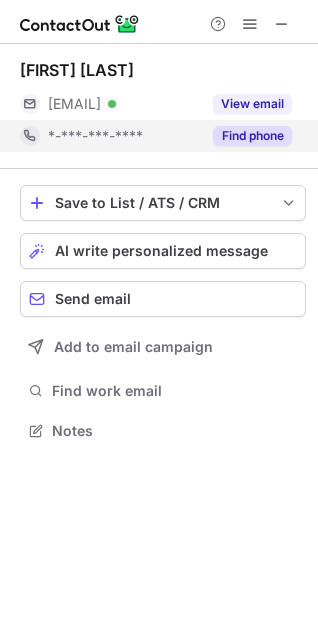 click on "Find phone" at bounding box center [252, 136] 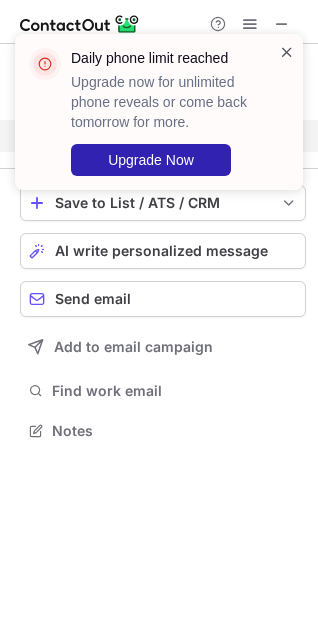 click at bounding box center [287, 52] 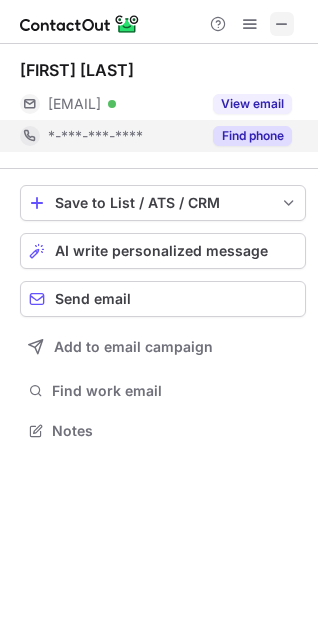 click at bounding box center (282, 24) 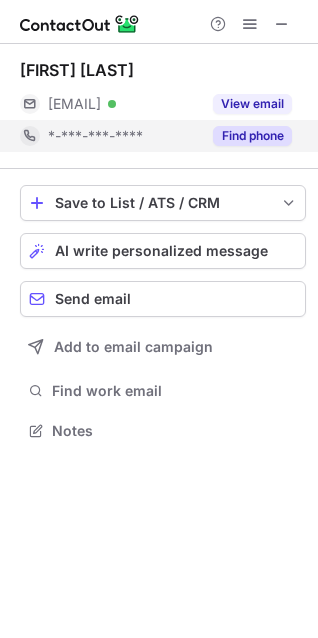 scroll, scrollTop: 388, scrollLeft: 318, axis: both 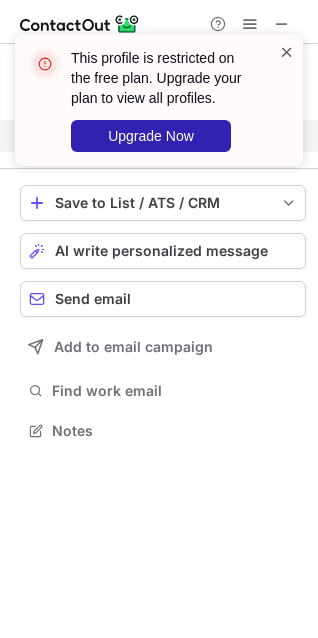 click at bounding box center (287, 52) 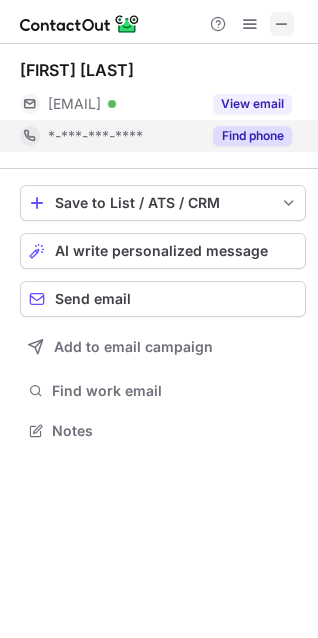 click at bounding box center (282, 24) 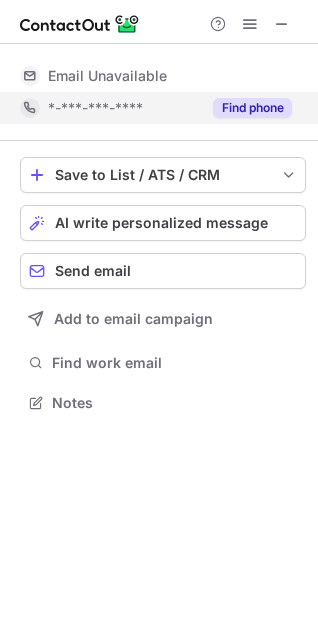 scroll, scrollTop: 388, scrollLeft: 318, axis: both 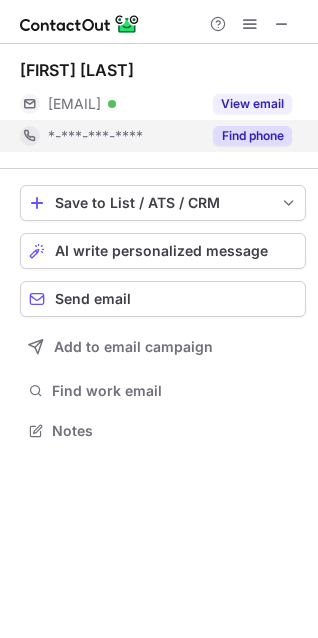 click on "Find phone" at bounding box center (246, 136) 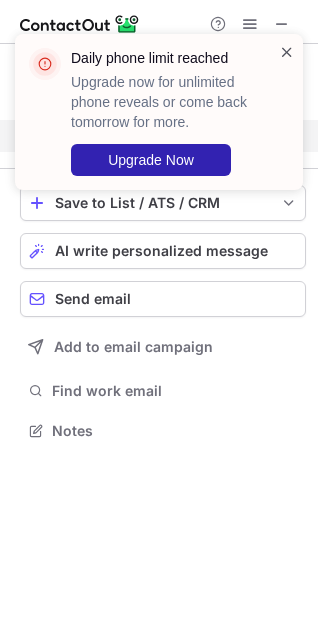 click at bounding box center (287, 52) 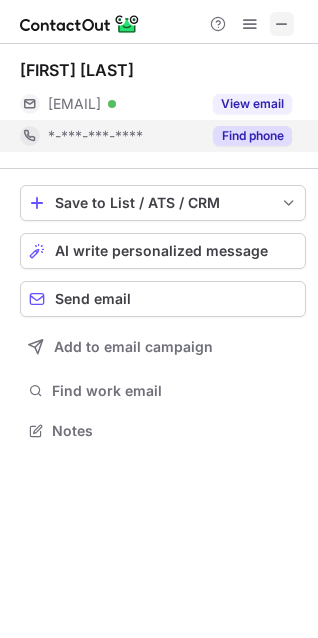 click at bounding box center (282, 24) 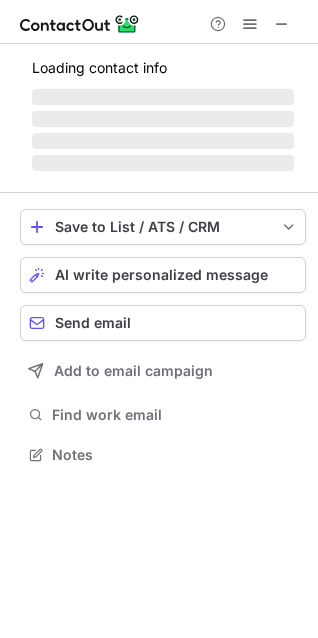 scroll, scrollTop: 10, scrollLeft: 9, axis: both 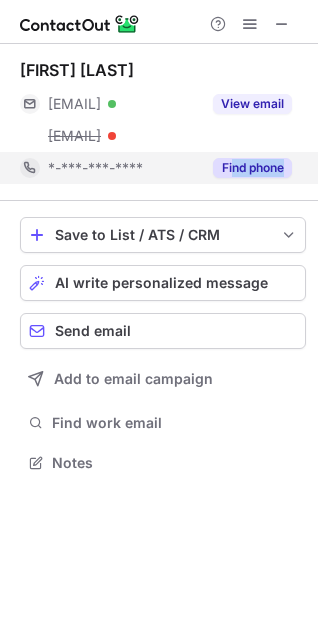 drag, startPoint x: 223, startPoint y: 189, endPoint x: 232, endPoint y: 181, distance: 12.0415945 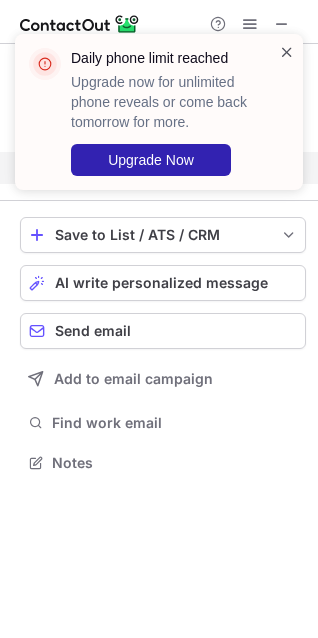 click at bounding box center [287, 52] 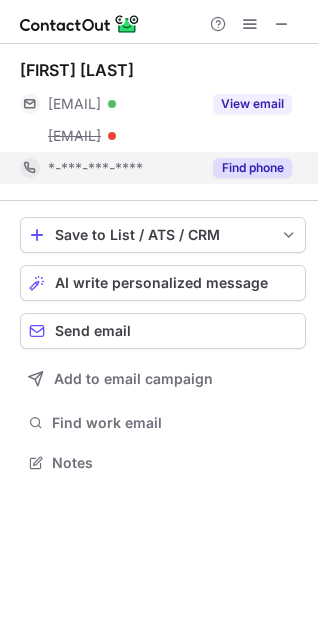click on "Daily phone limit reached Upgrade now for unlimited phone reveals or come back tomorrow for more. Upgrade Now" at bounding box center (159, 34) 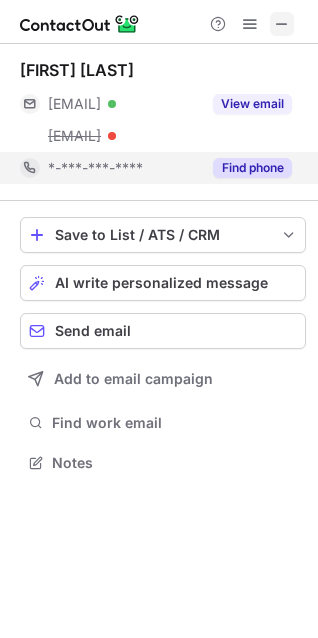 click at bounding box center (282, 24) 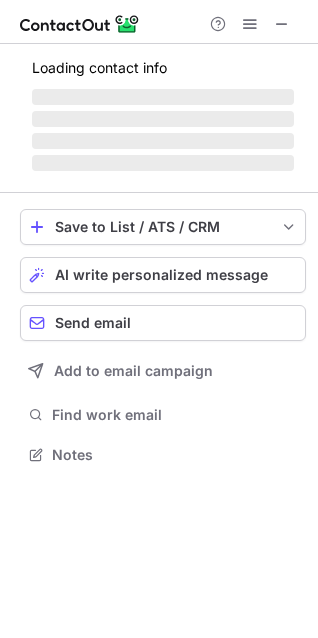 scroll, scrollTop: 10, scrollLeft: 9, axis: both 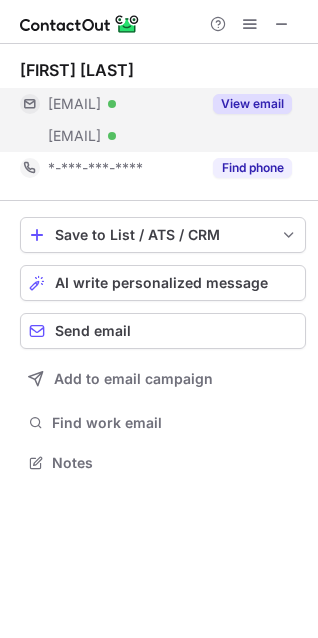 click on "View email" at bounding box center [252, 104] 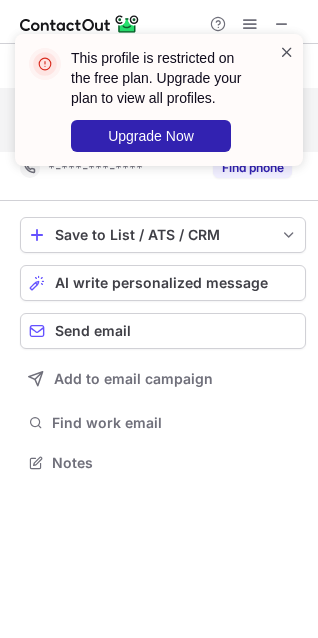 click at bounding box center [287, 52] 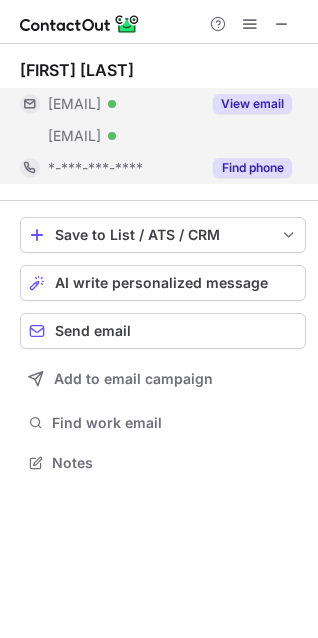 click on "Find phone" at bounding box center [252, 168] 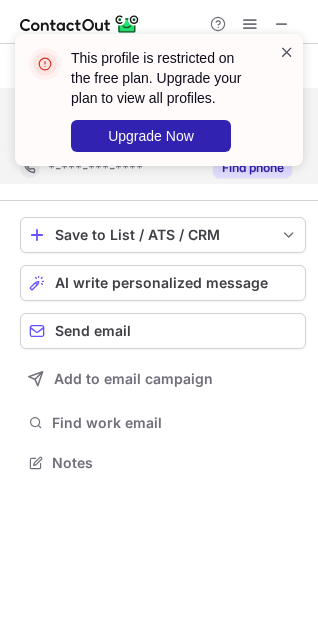 click at bounding box center (287, 52) 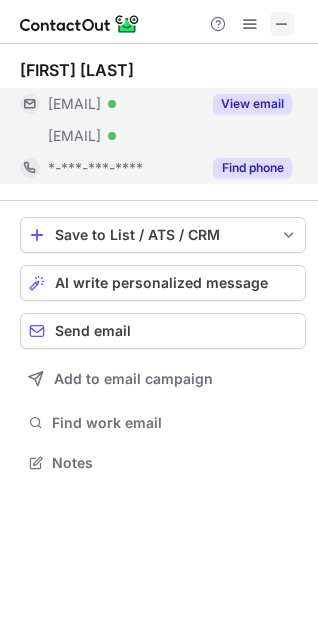 click at bounding box center (282, 24) 